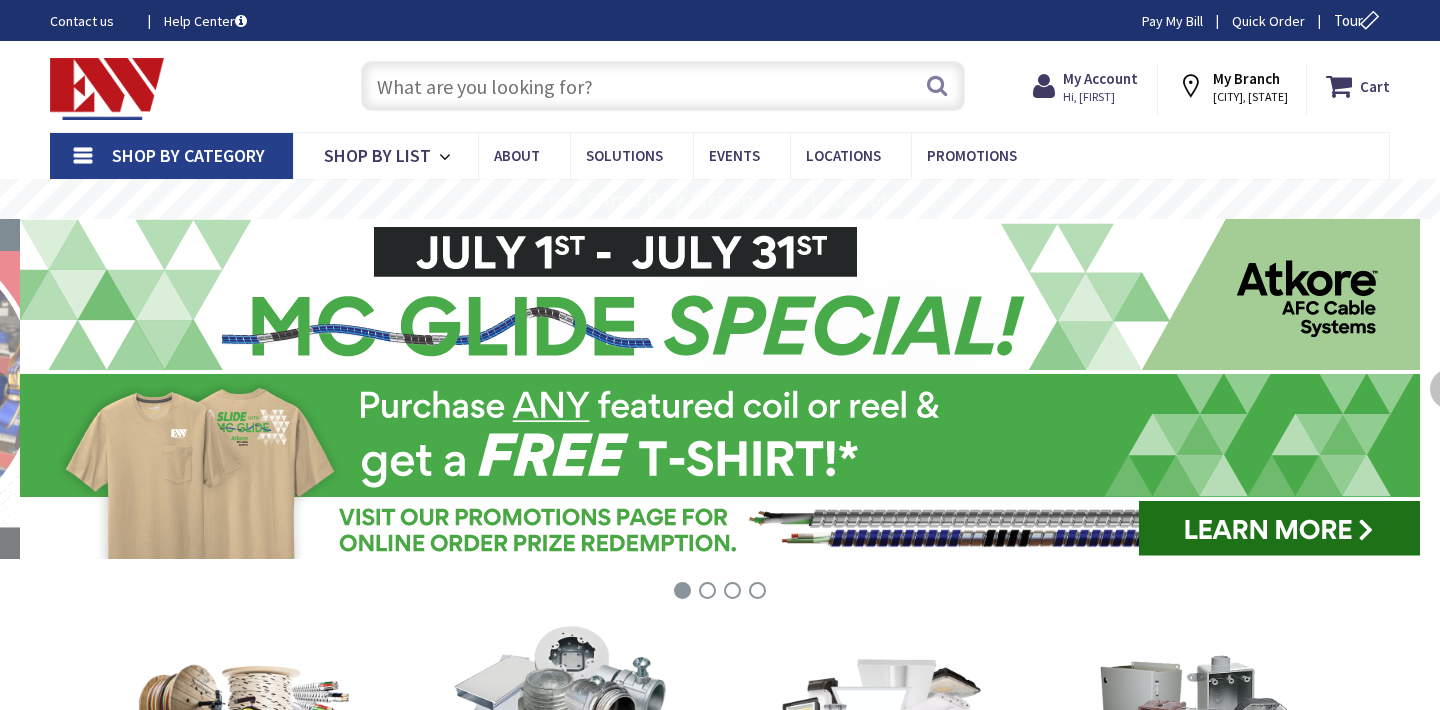 scroll, scrollTop: 0, scrollLeft: 0, axis: both 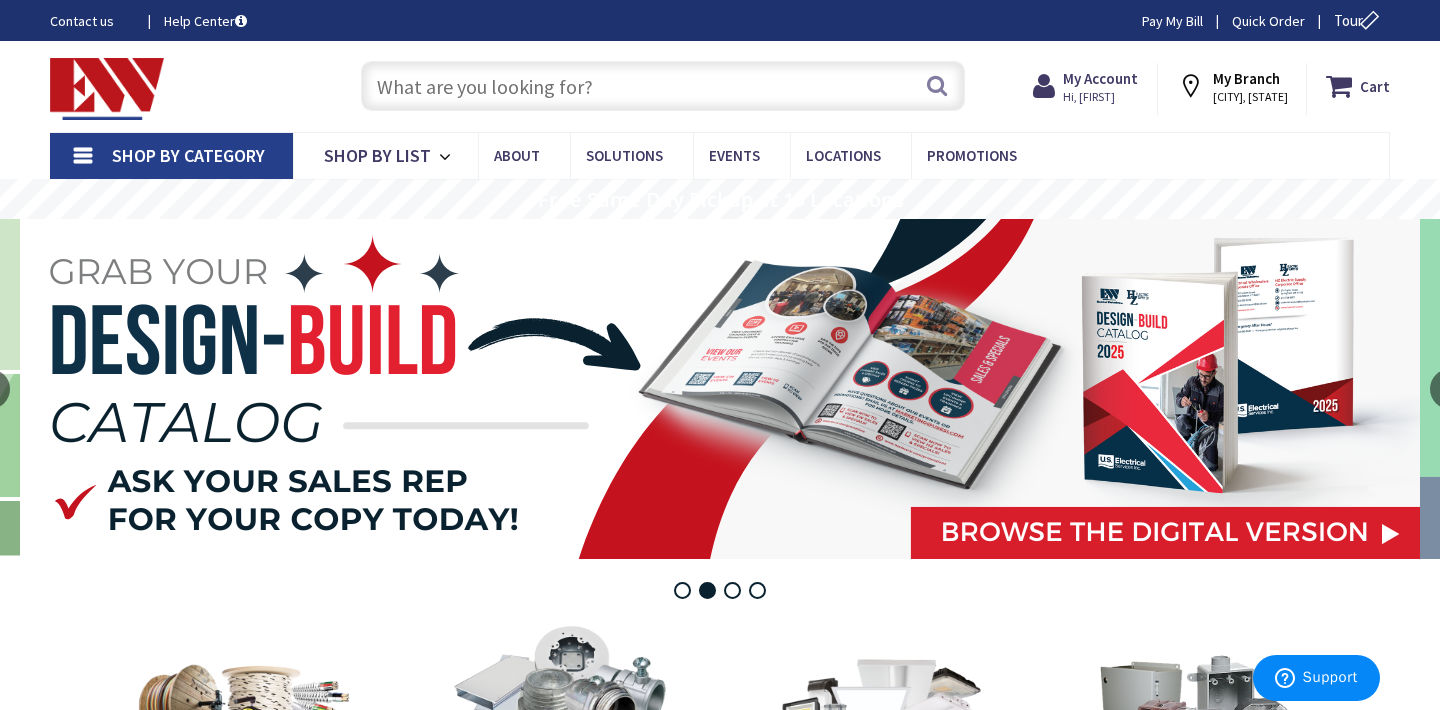 click at bounding box center (663, 86) 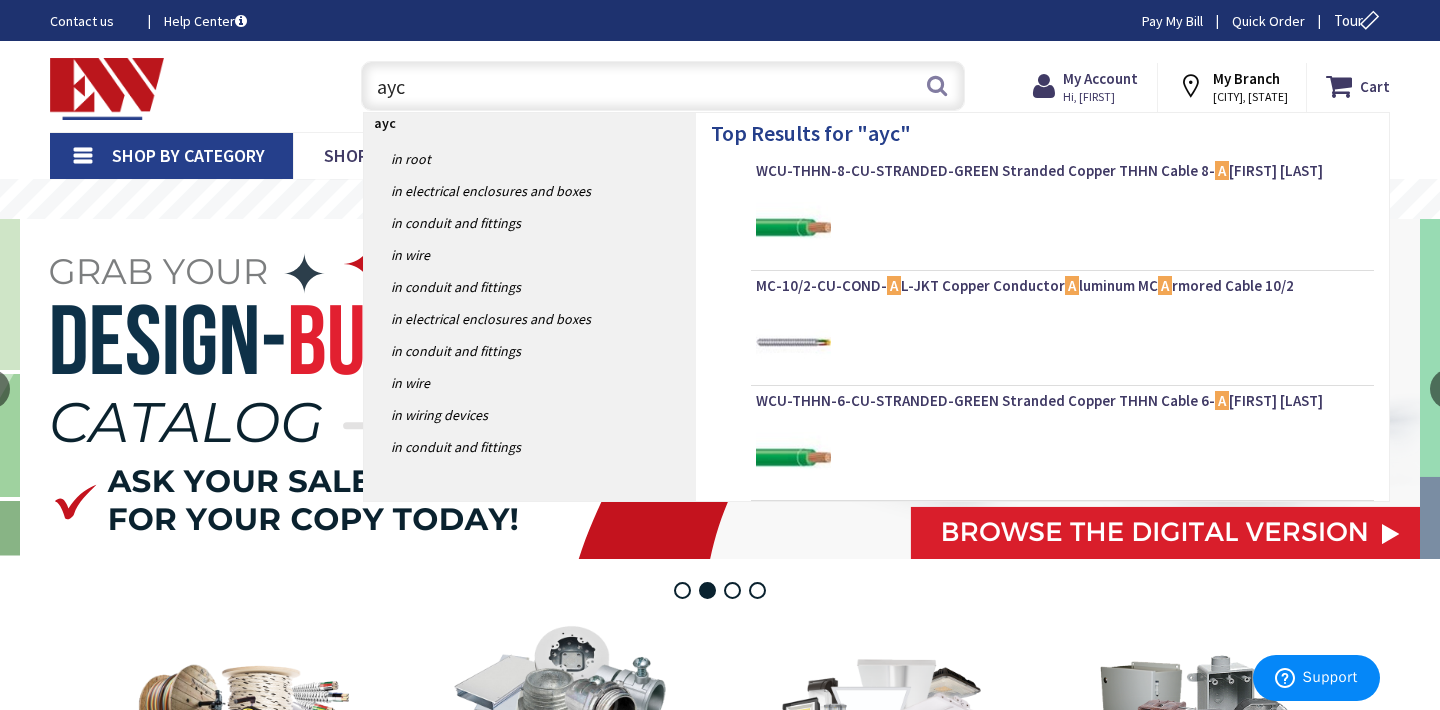 type on "aycl" 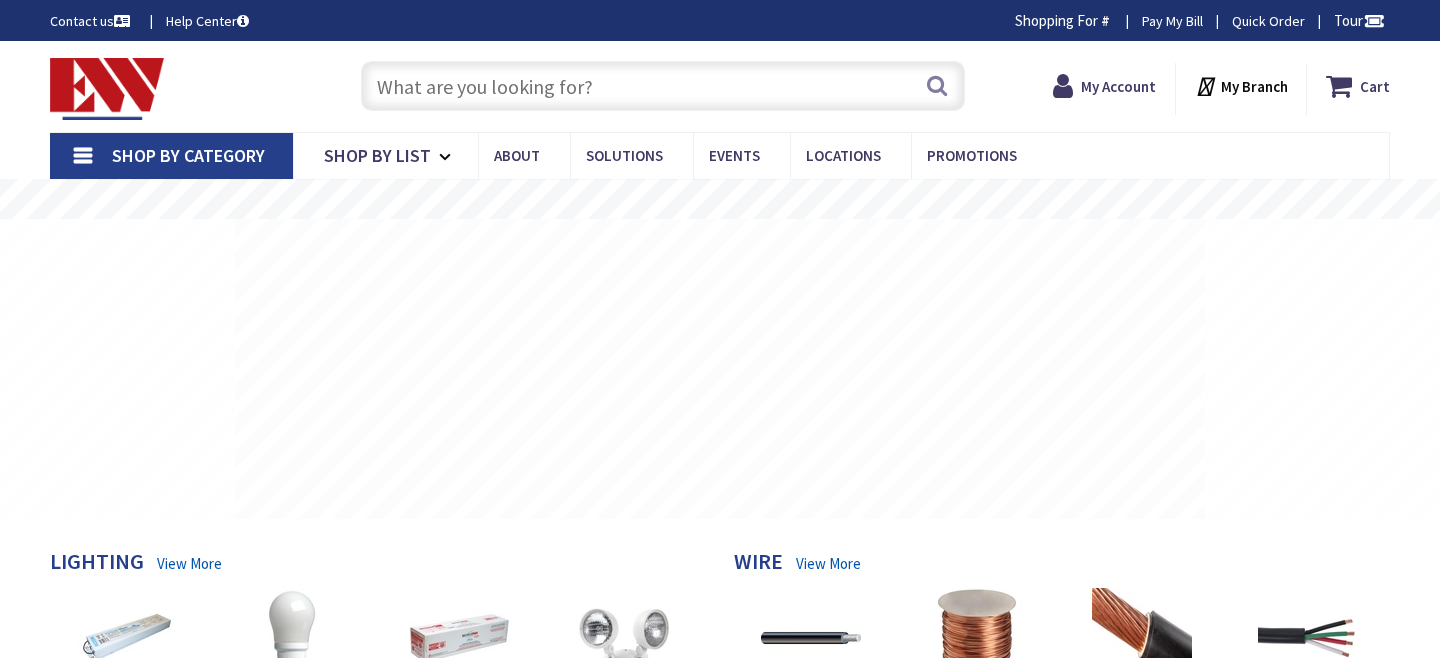 scroll, scrollTop: 0, scrollLeft: 0, axis: both 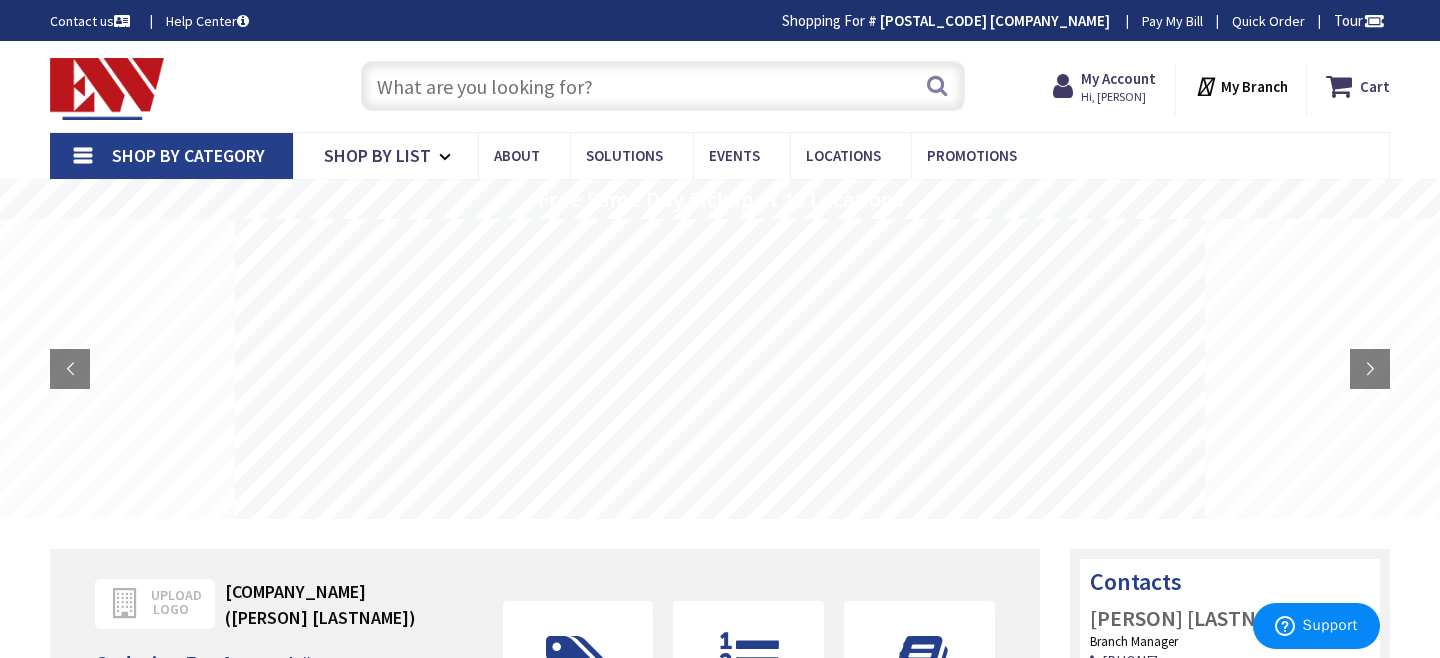 click at bounding box center [663, 86] 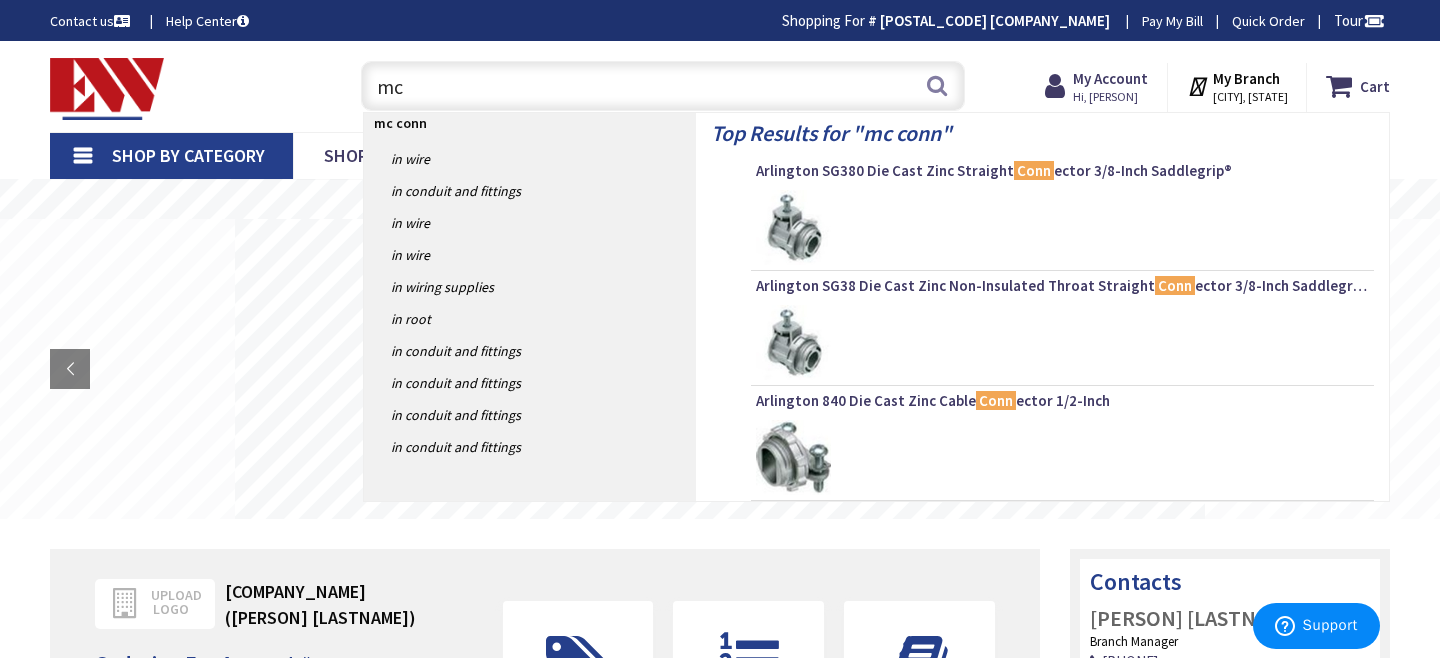 type on "m" 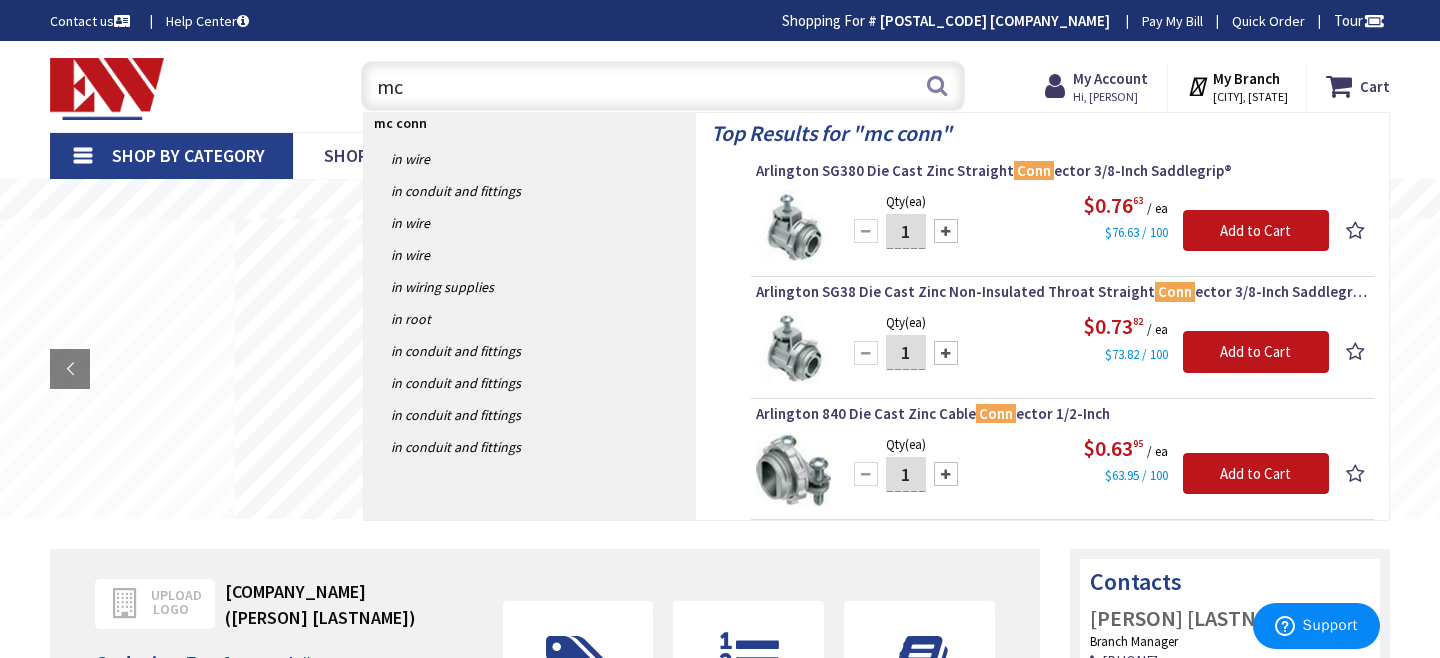 type on "m" 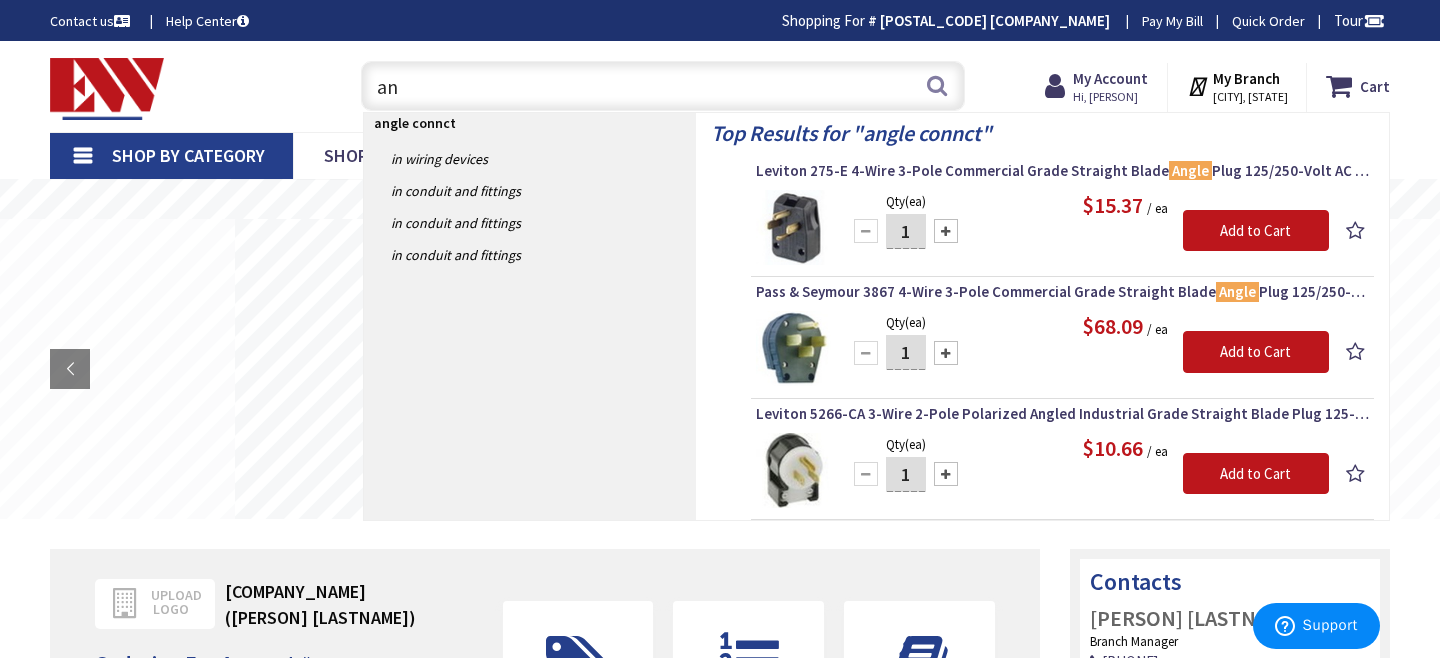 type on "a" 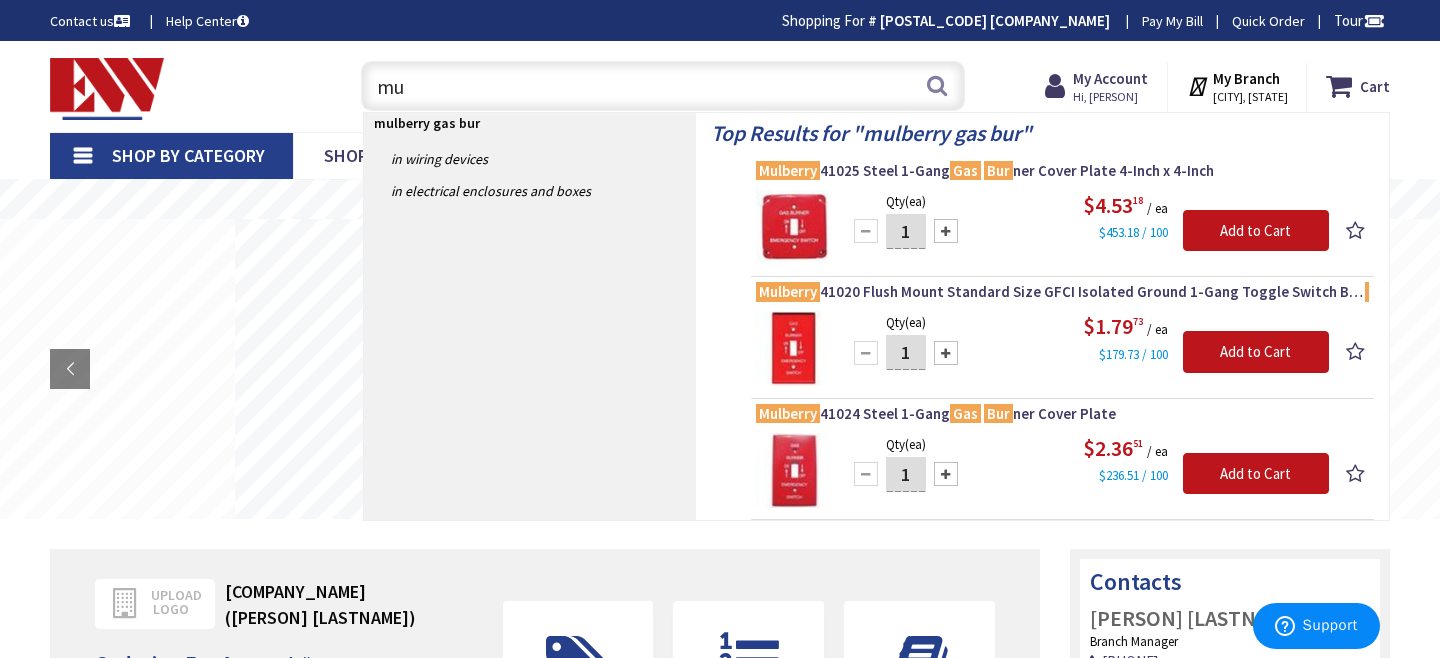 type on "m" 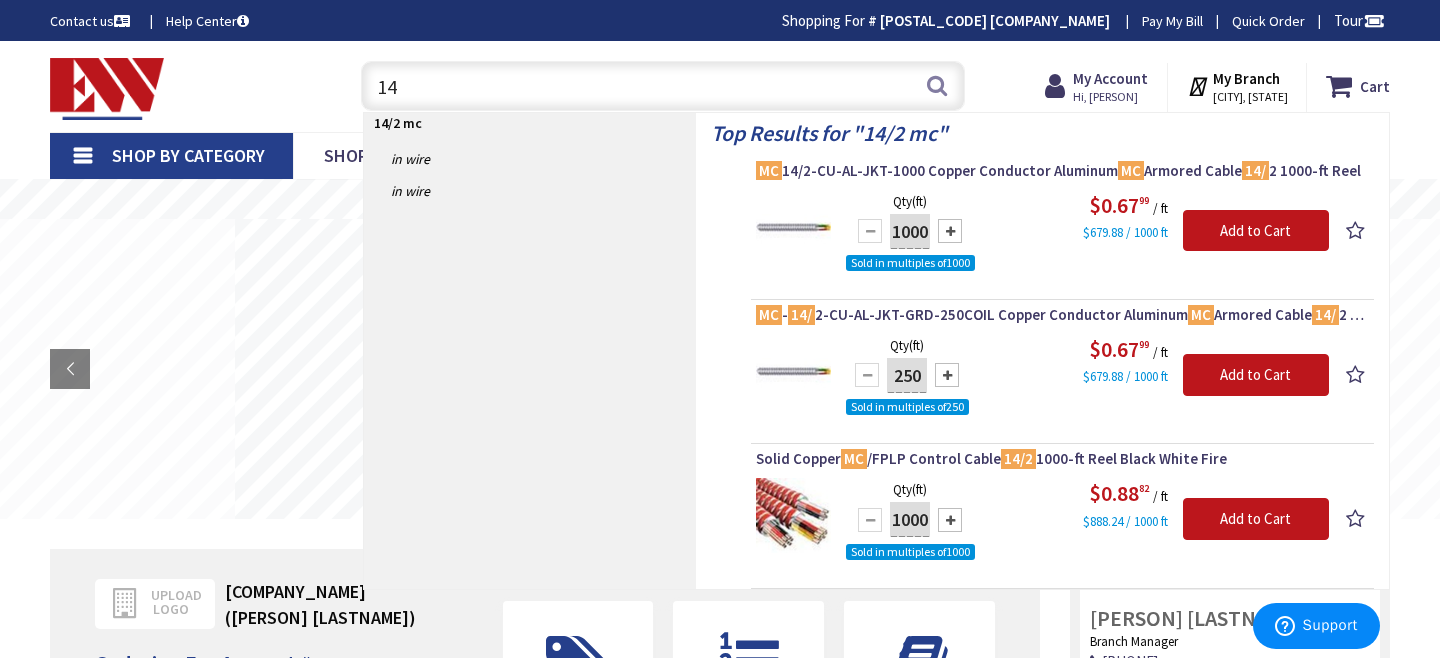 type on "1" 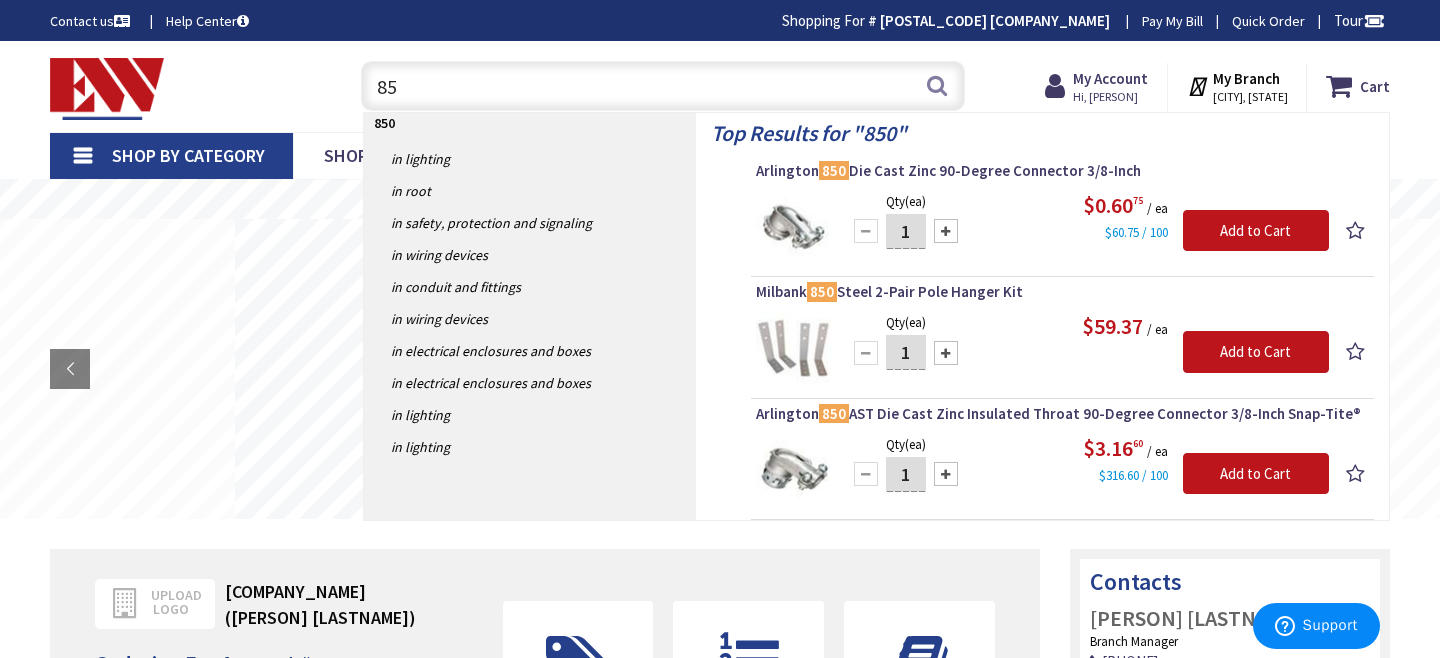 type on "8" 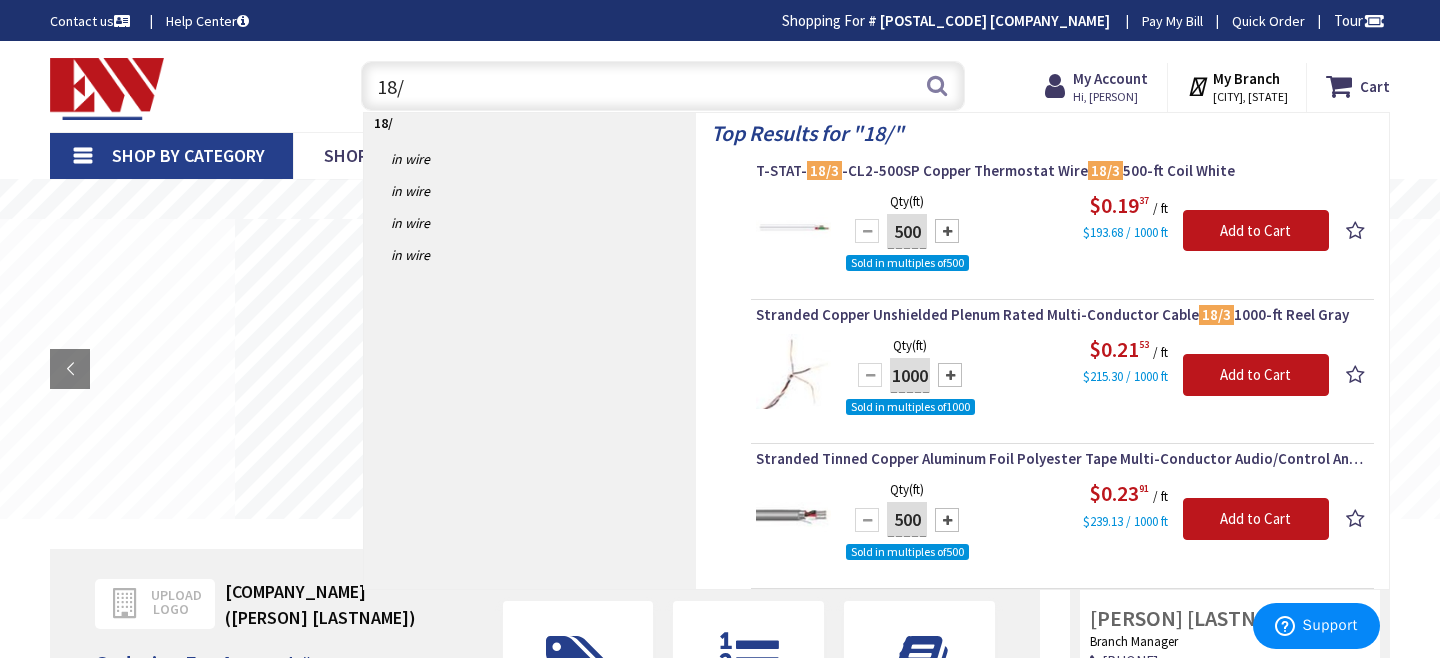 type on "18/6" 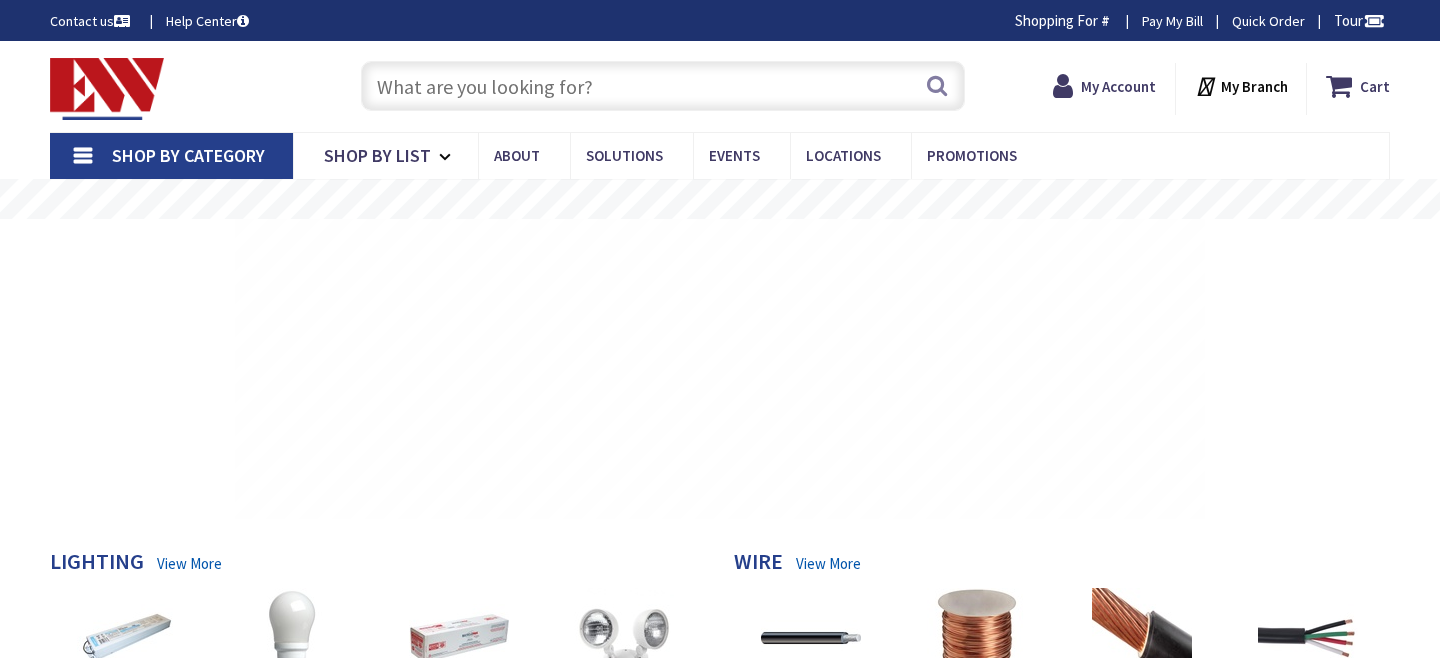 scroll, scrollTop: 0, scrollLeft: 0, axis: both 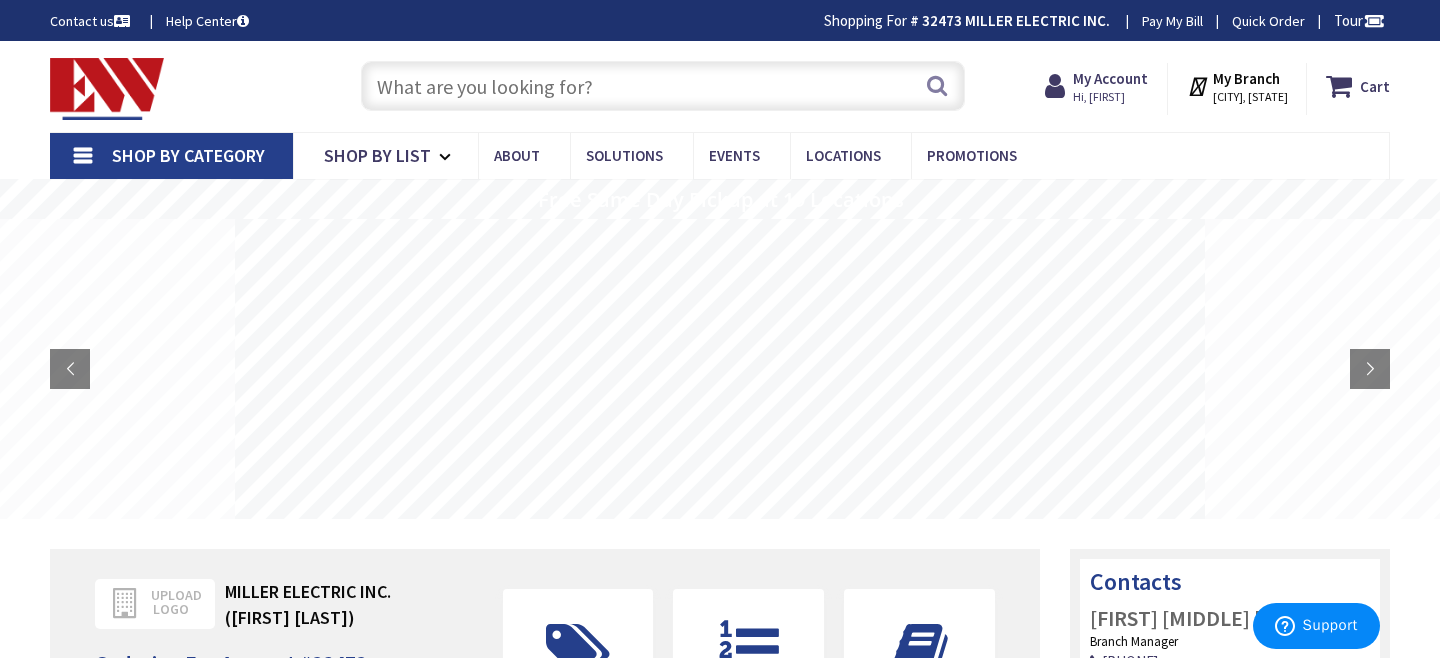 click at bounding box center [663, 86] 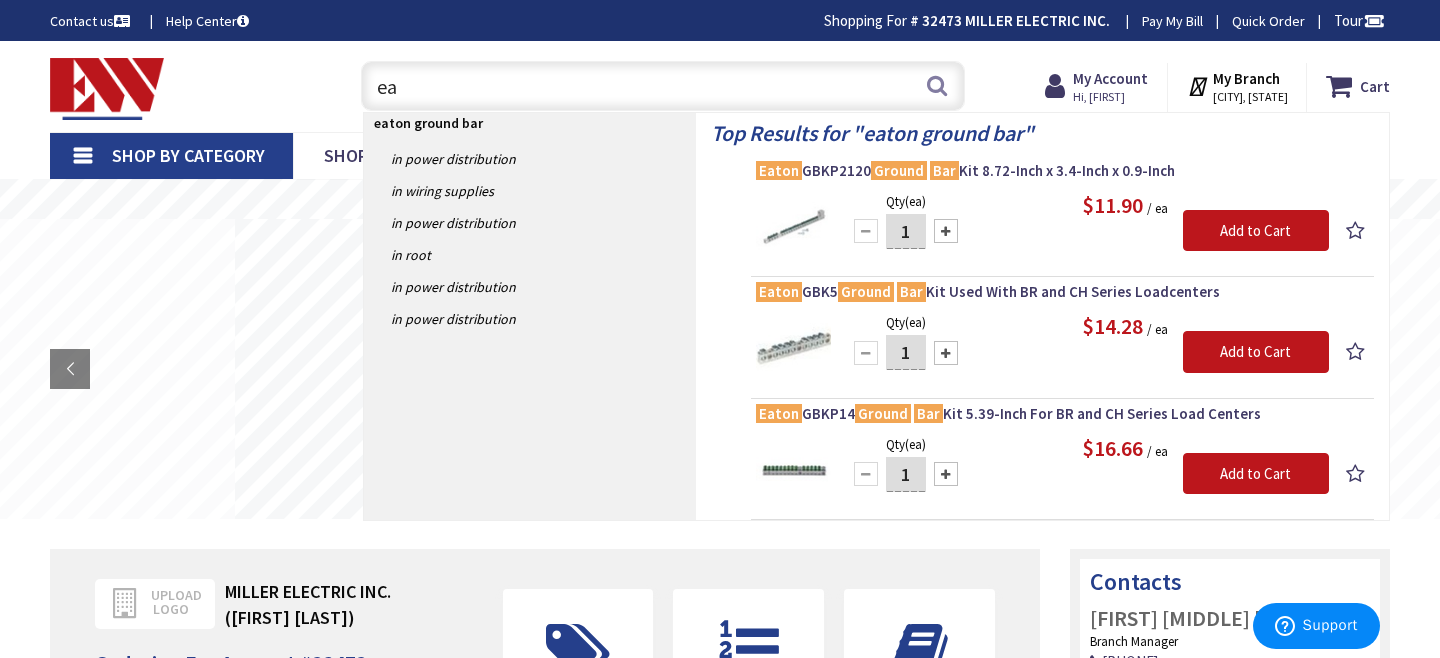 type on "e" 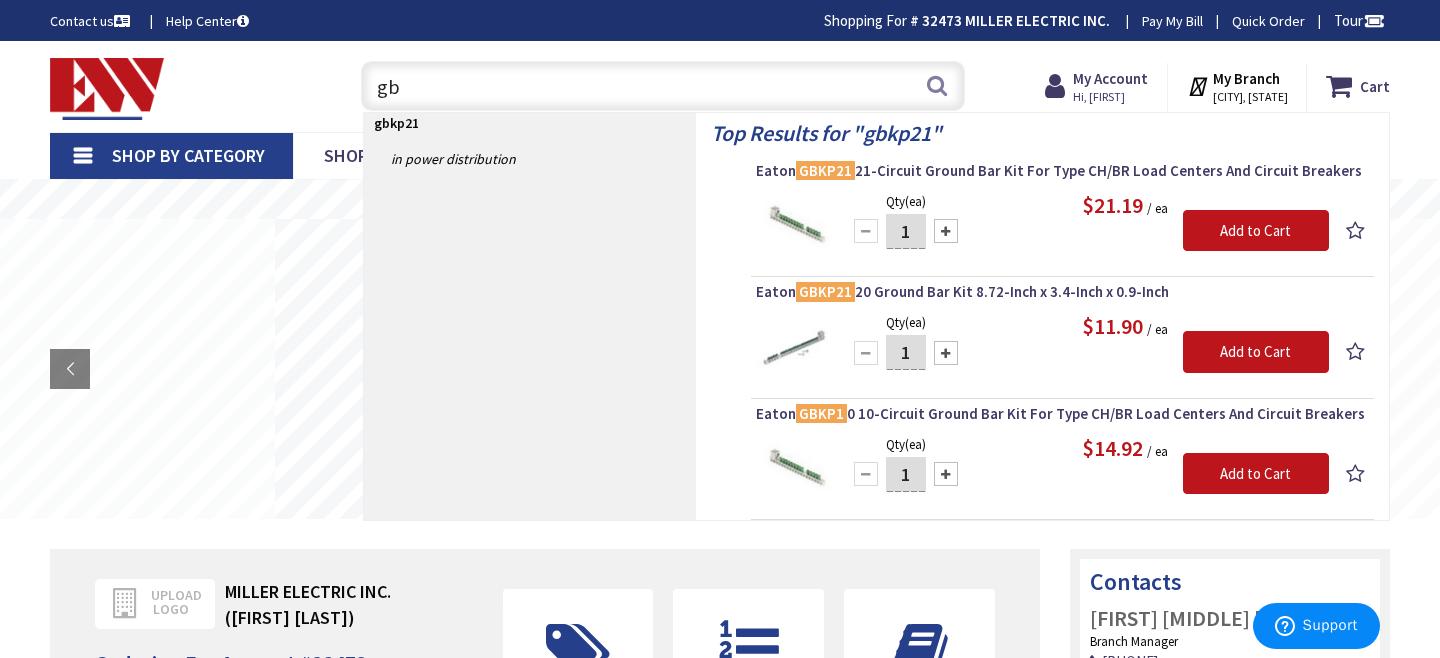 type on "g" 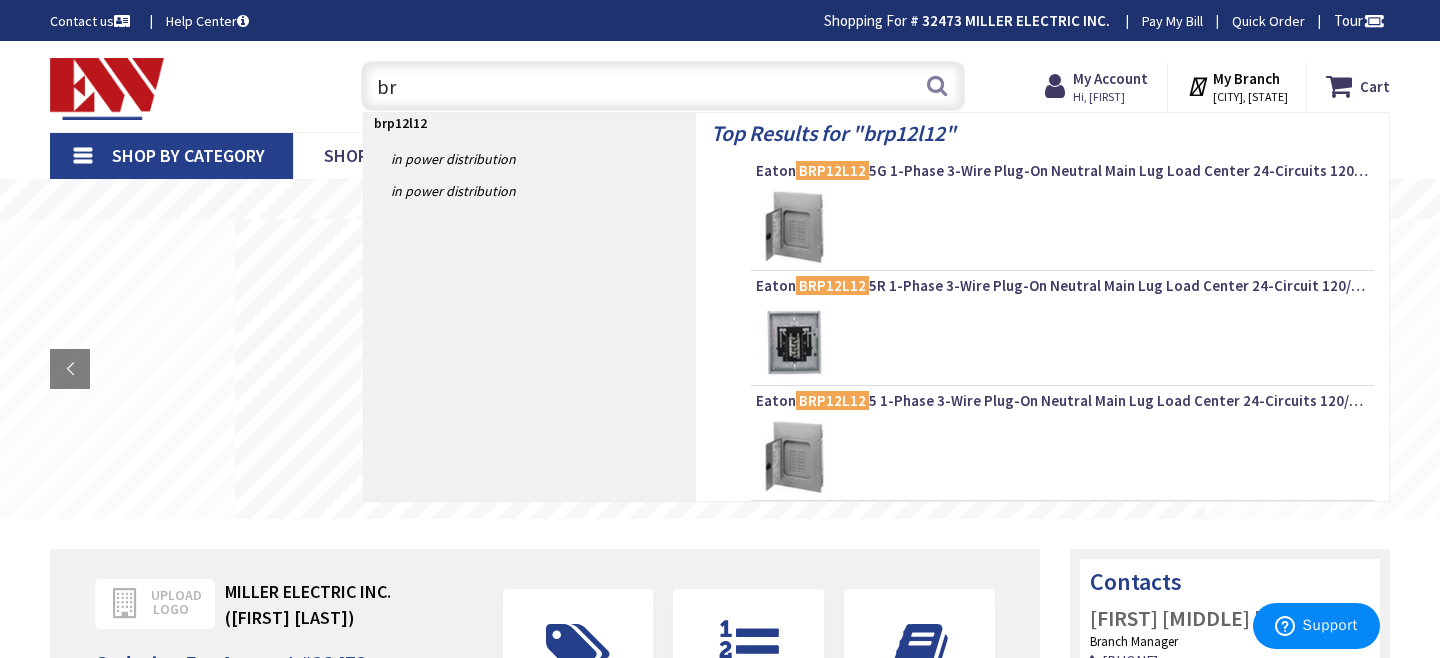 type on "b" 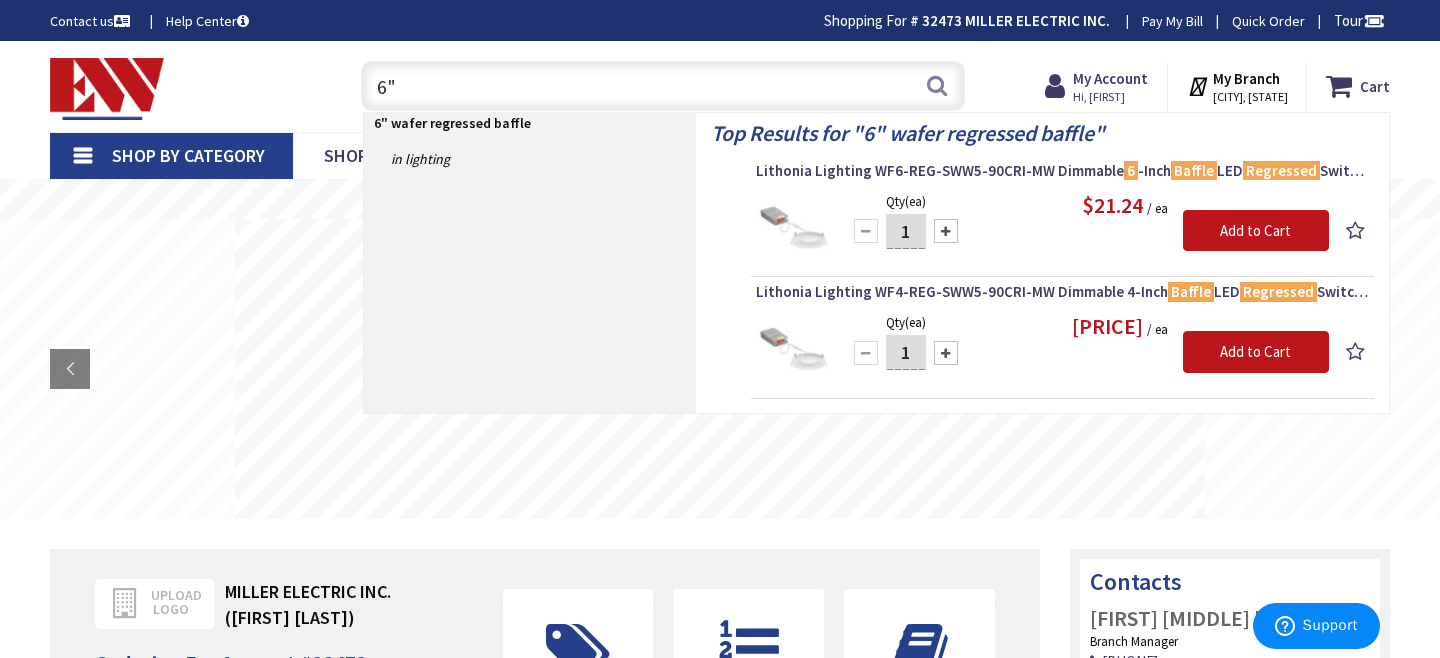 type on "6" 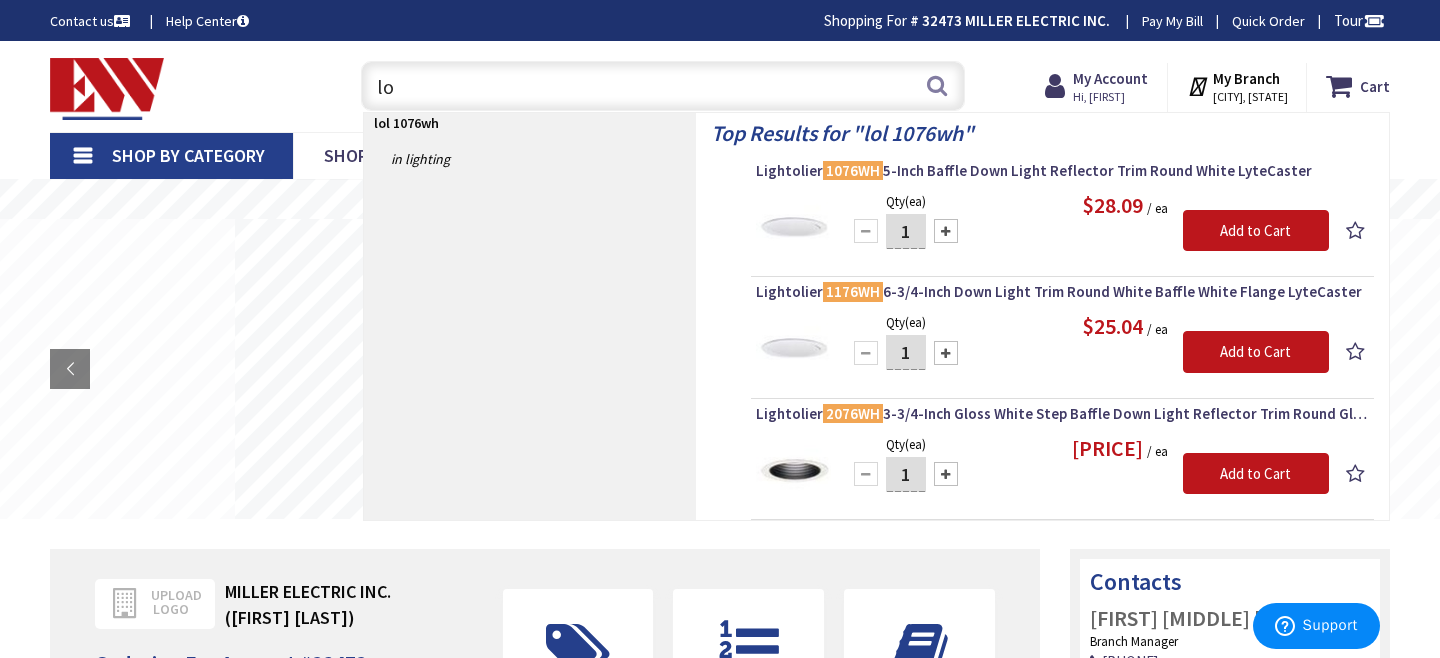 type on "l" 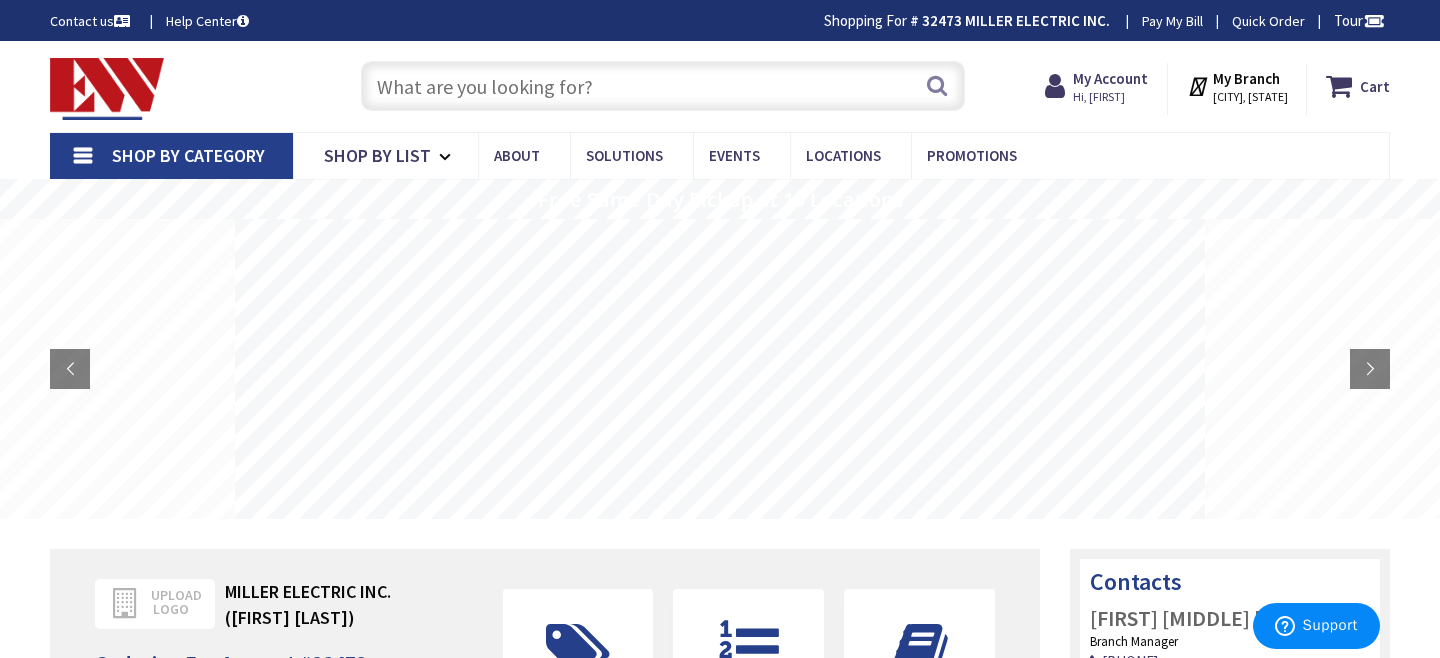 type on "b" 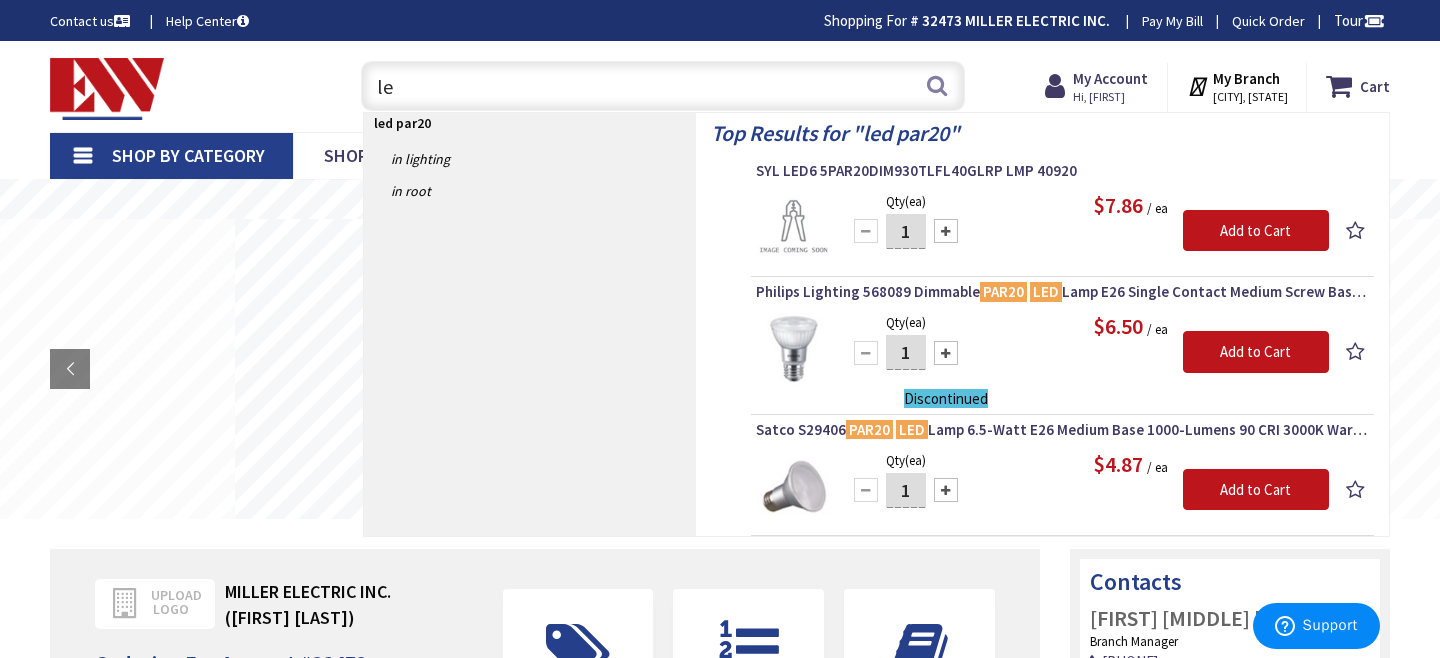 type on "l" 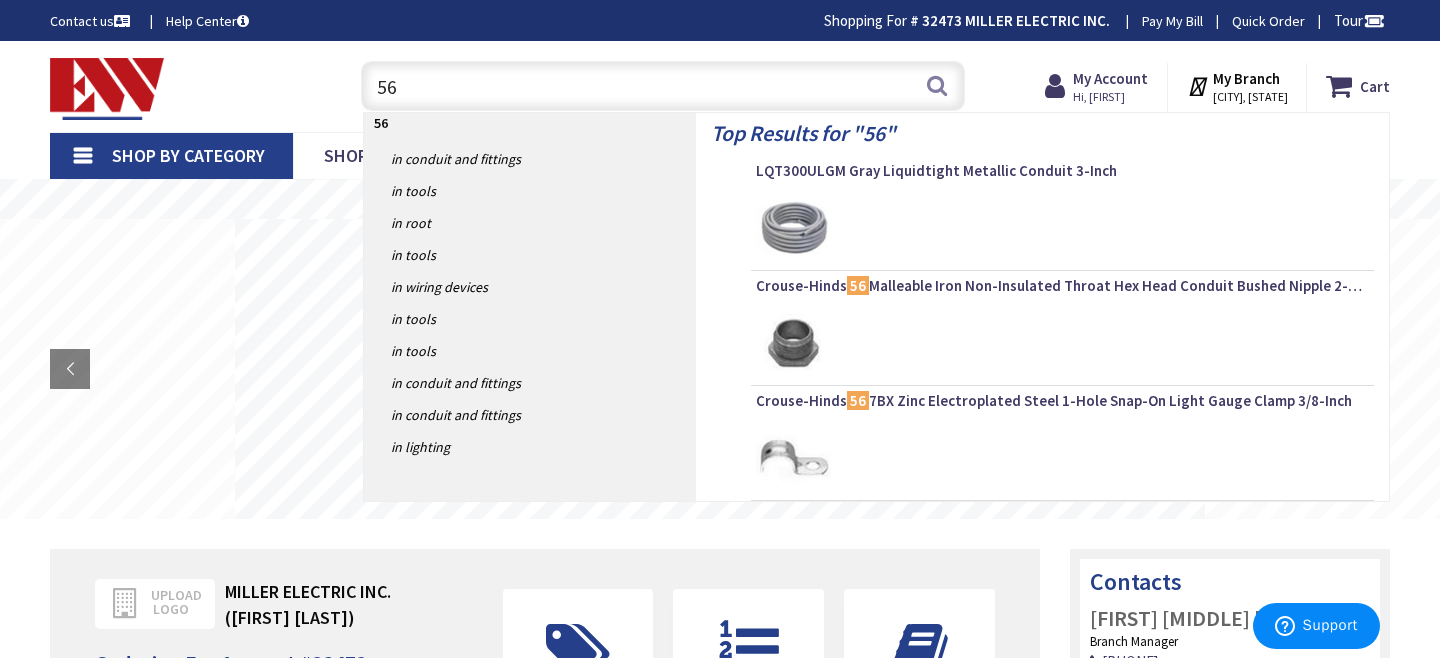type on "5" 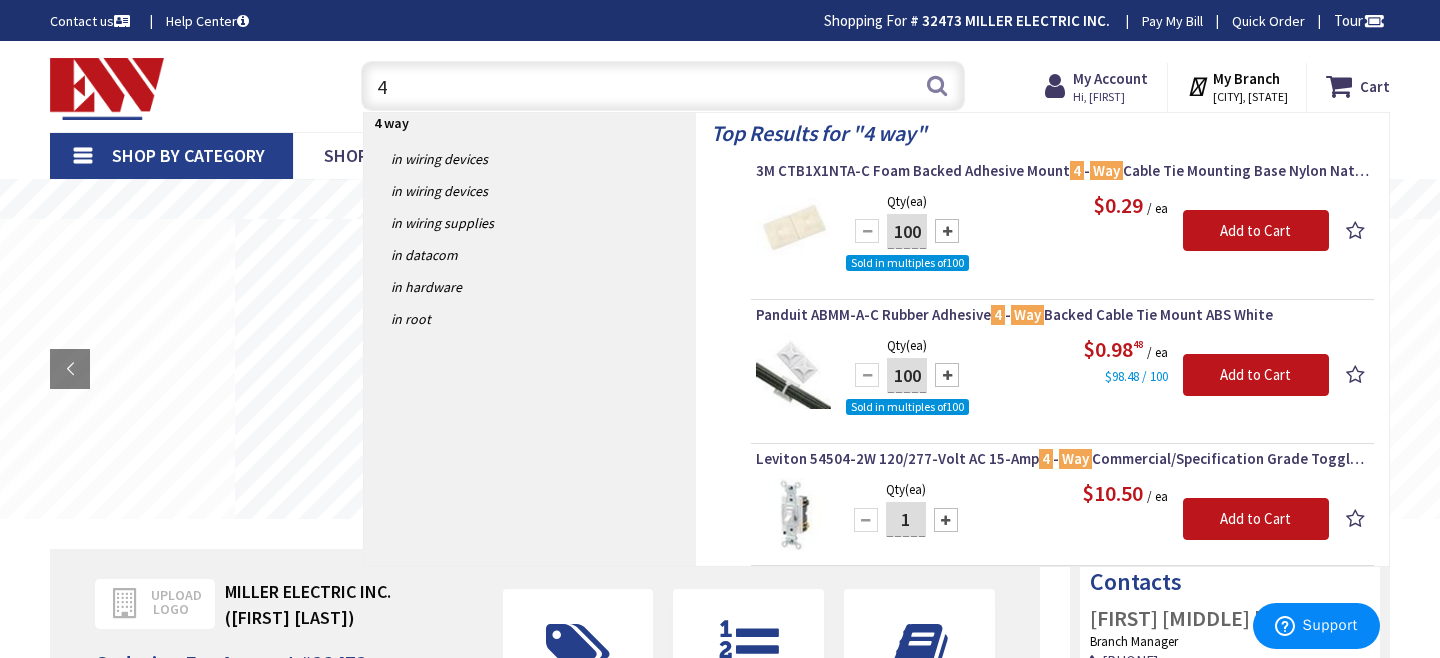 type on "4" 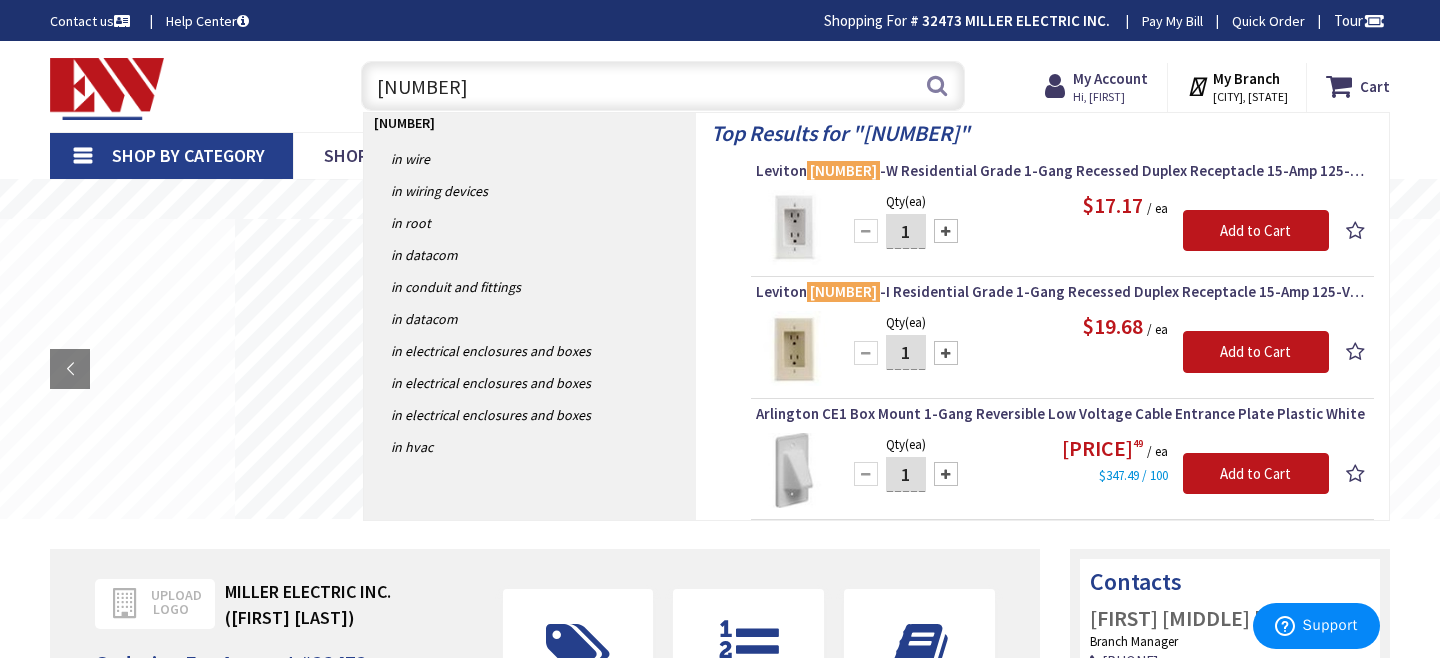 type on "6" 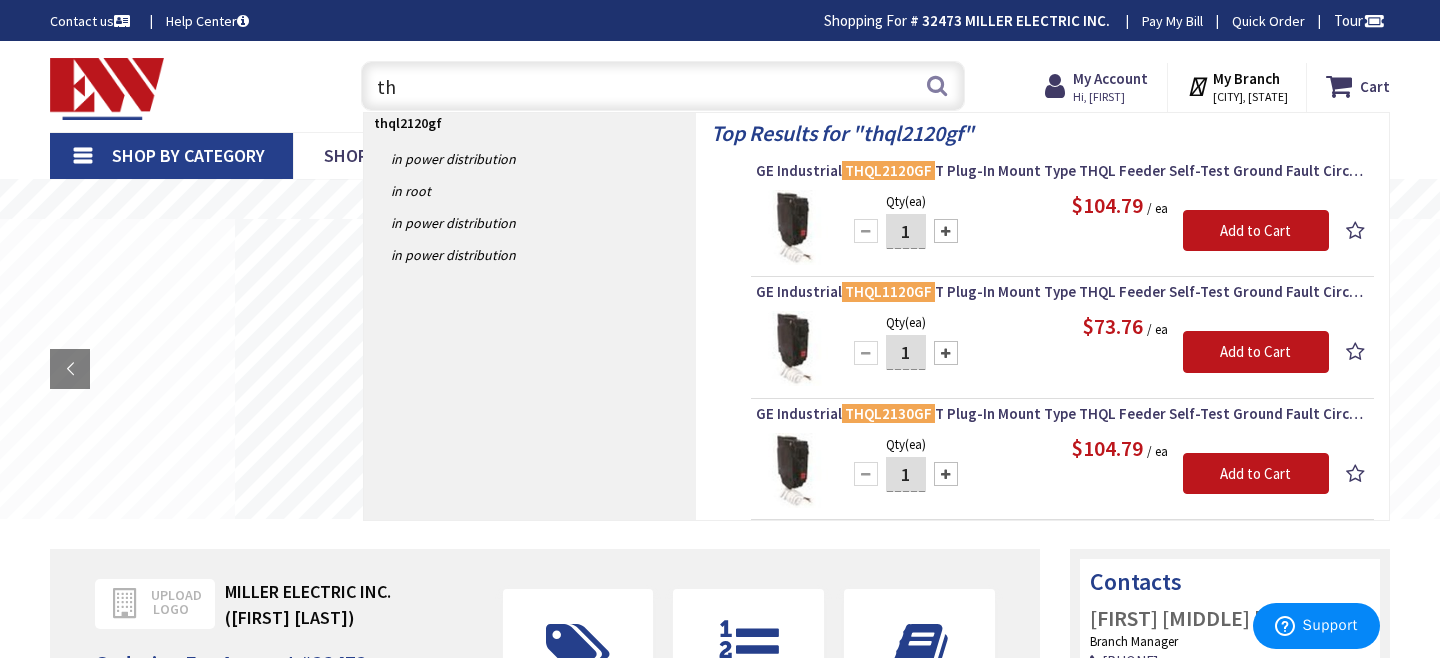 type on "t" 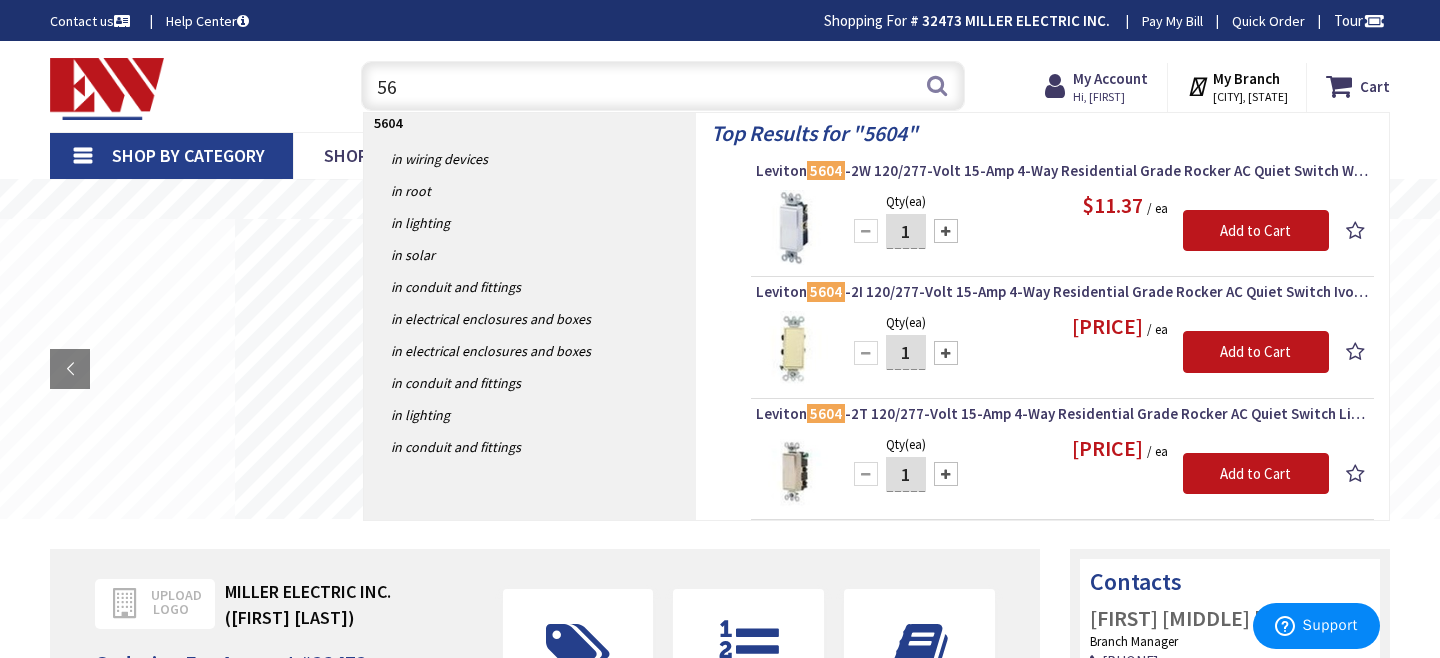type on "5" 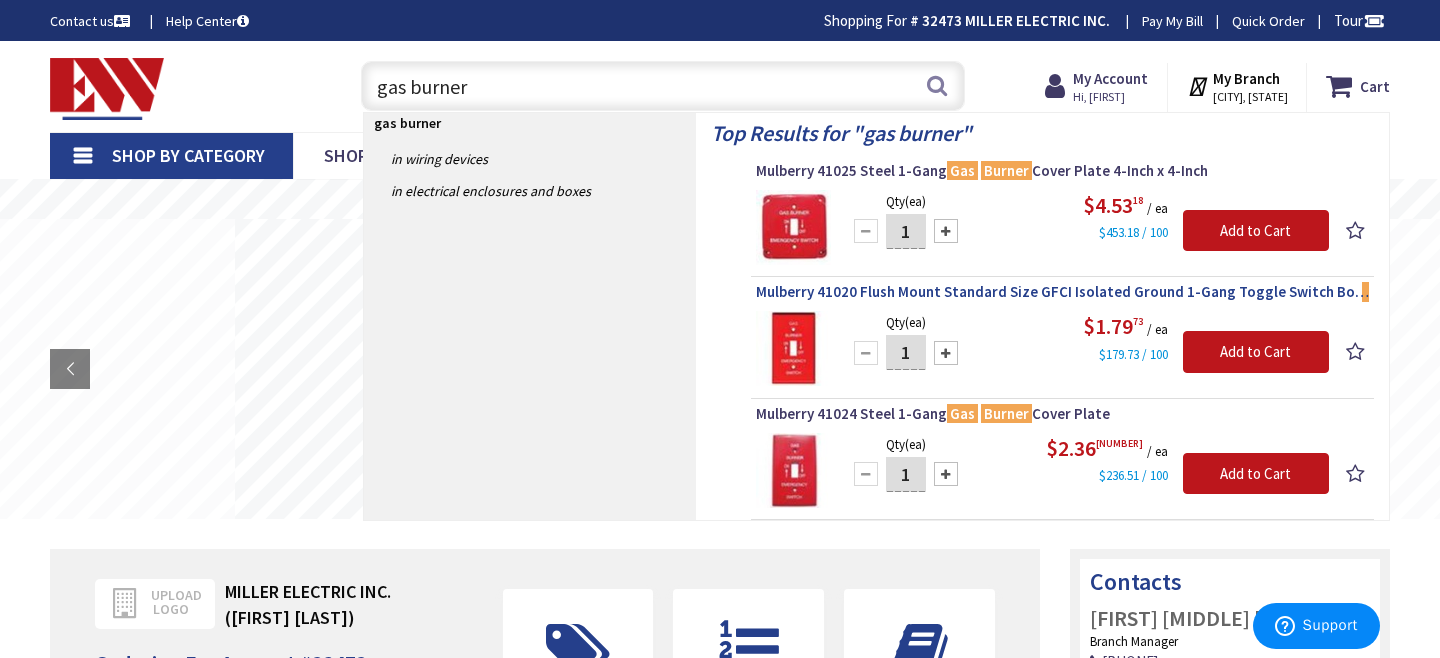 type on "gas burner" 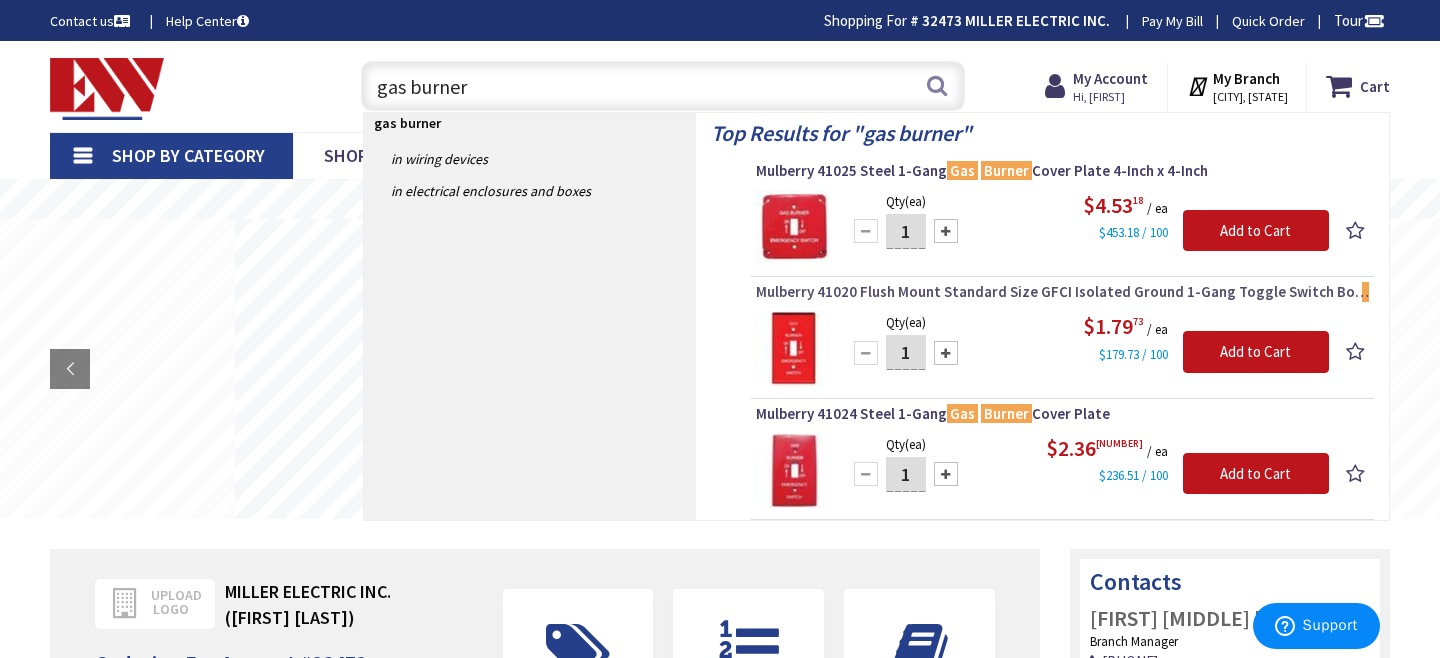 click on "Mulberry 41020 Flush Mount Standard Size GFCI Isolated Ground 1-Gang Toggle Switch Box  Gas   Burner  Plate 1-Switch Red With Silk Screened White Letters" at bounding box center [1062, 292] 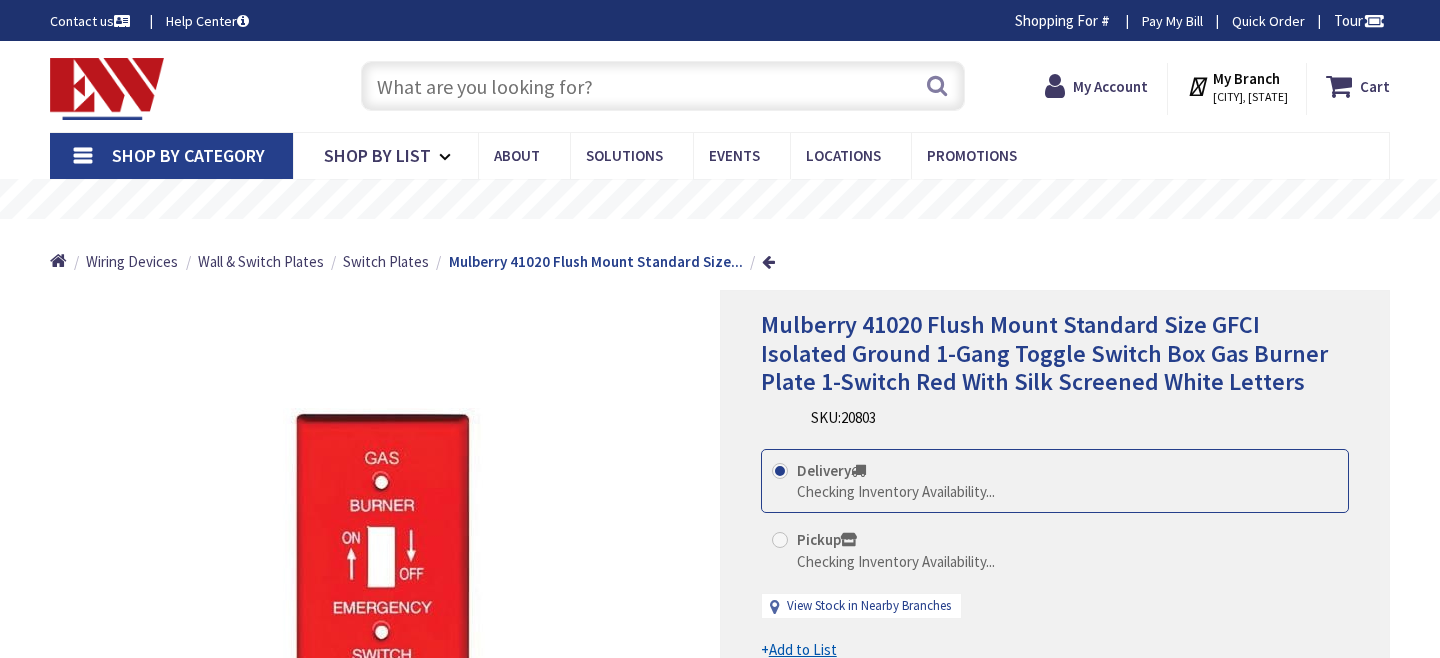 scroll, scrollTop: 0, scrollLeft: 0, axis: both 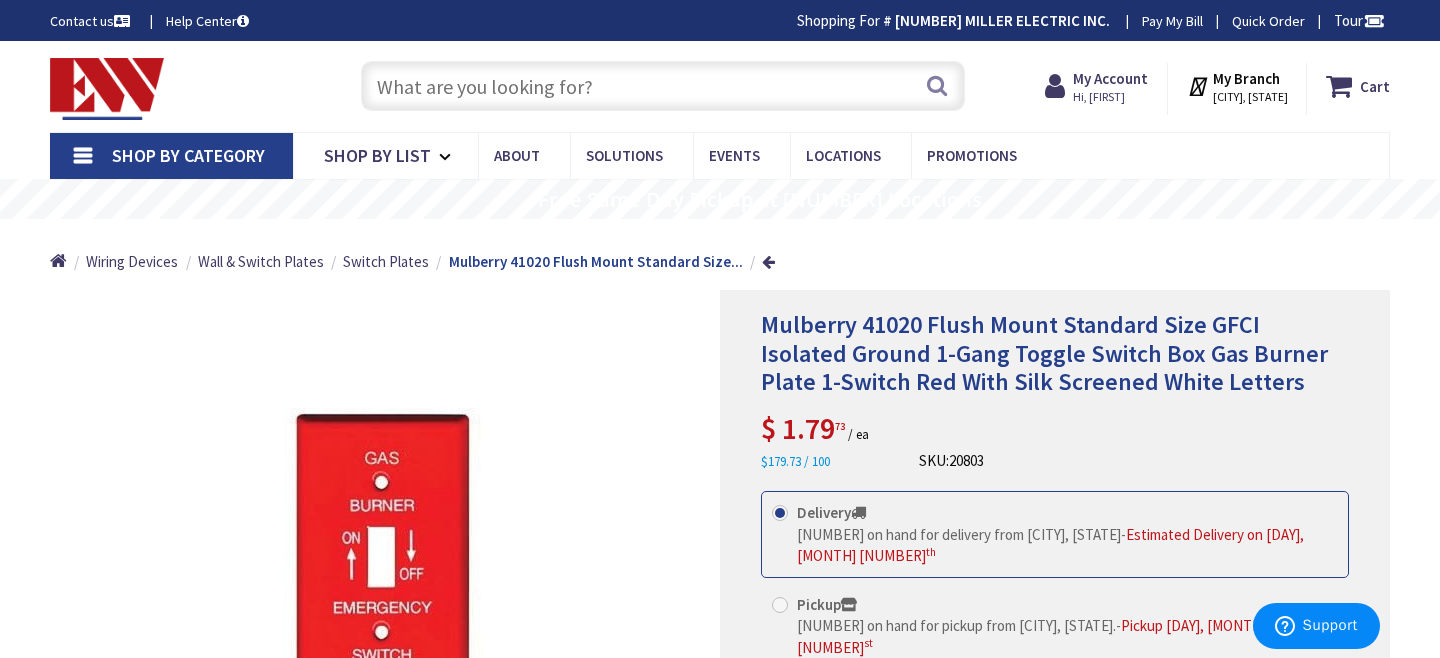 click at bounding box center (663, 86) 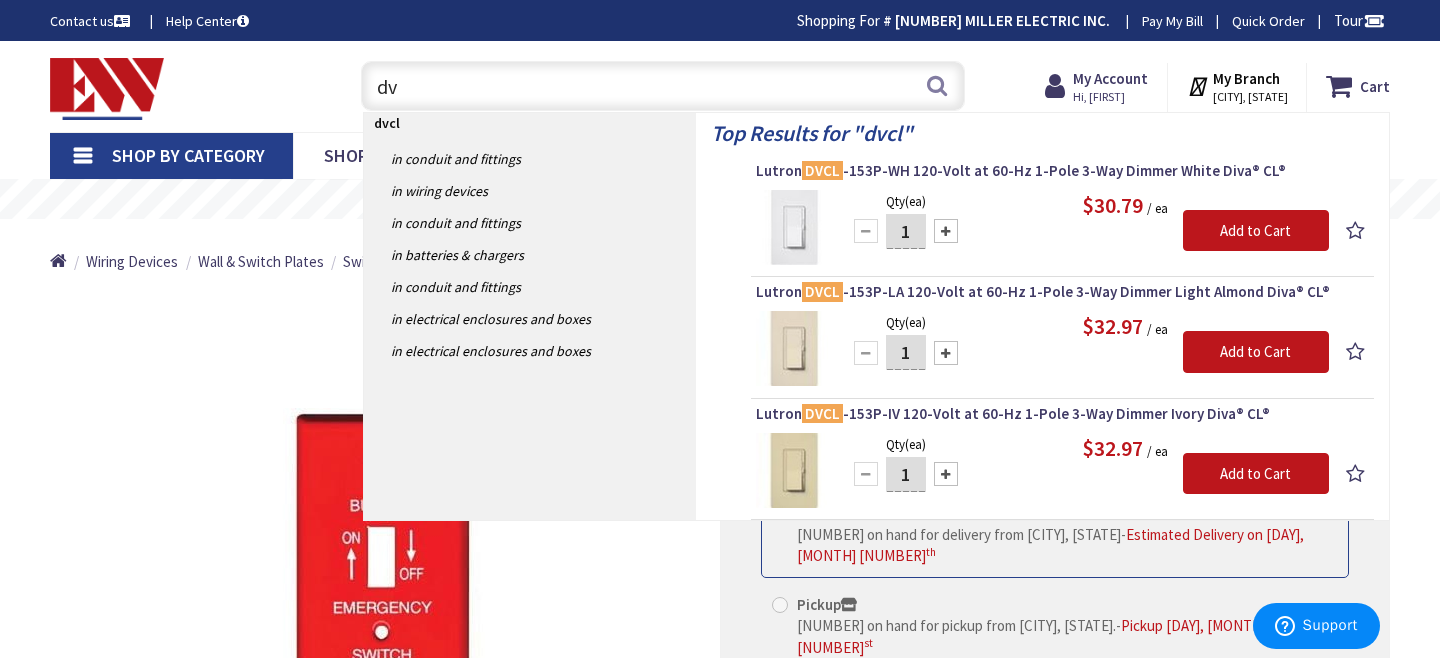type on "d" 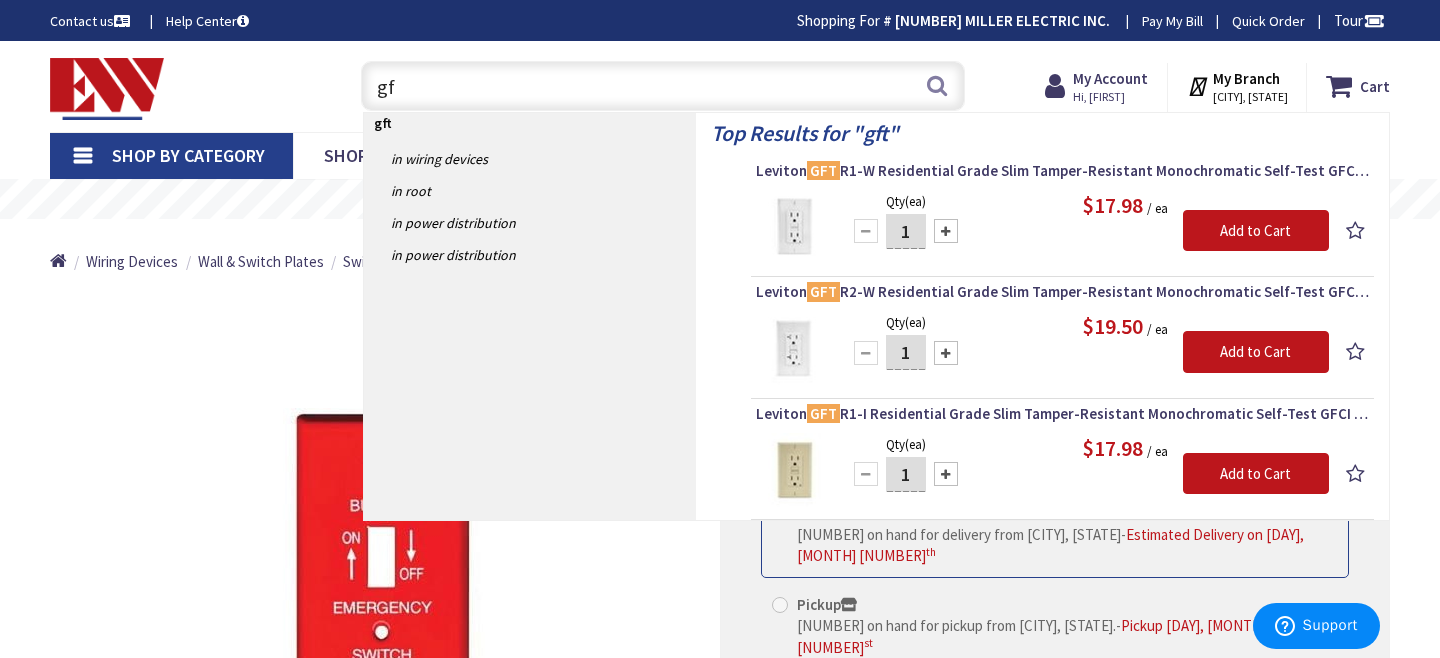 type on "g" 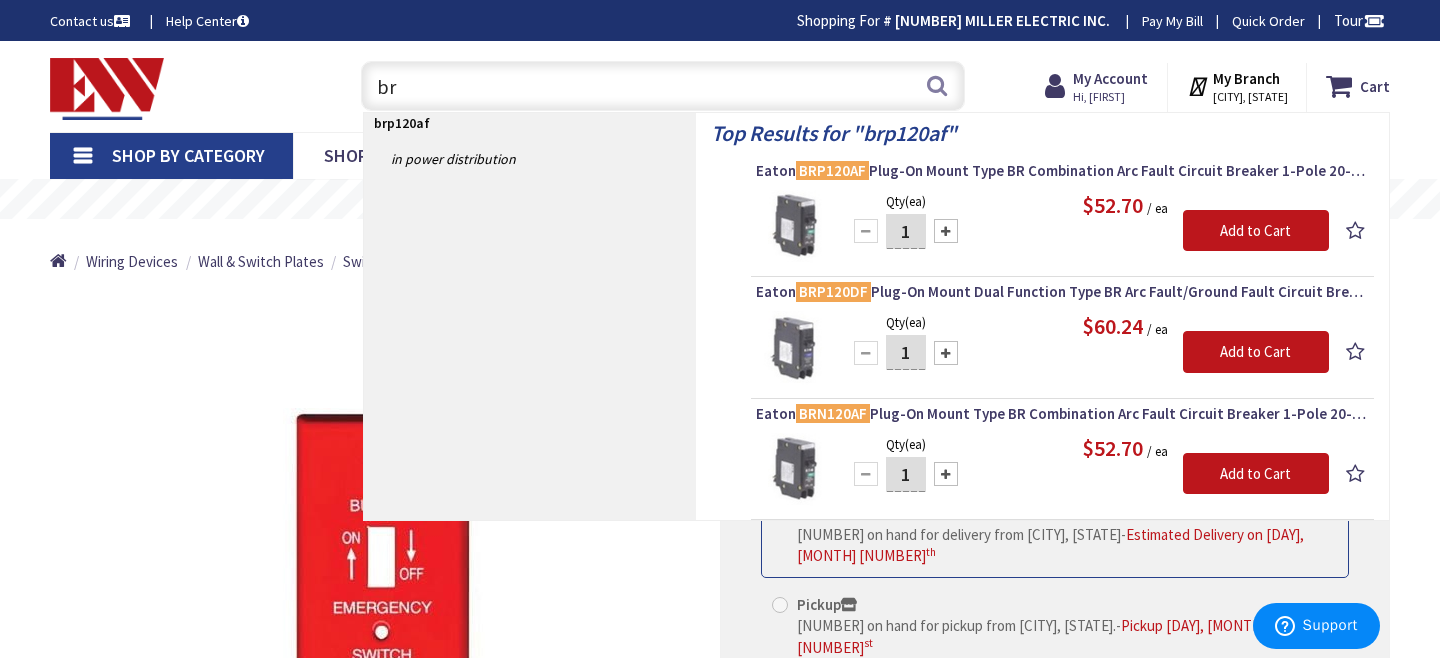type on "b" 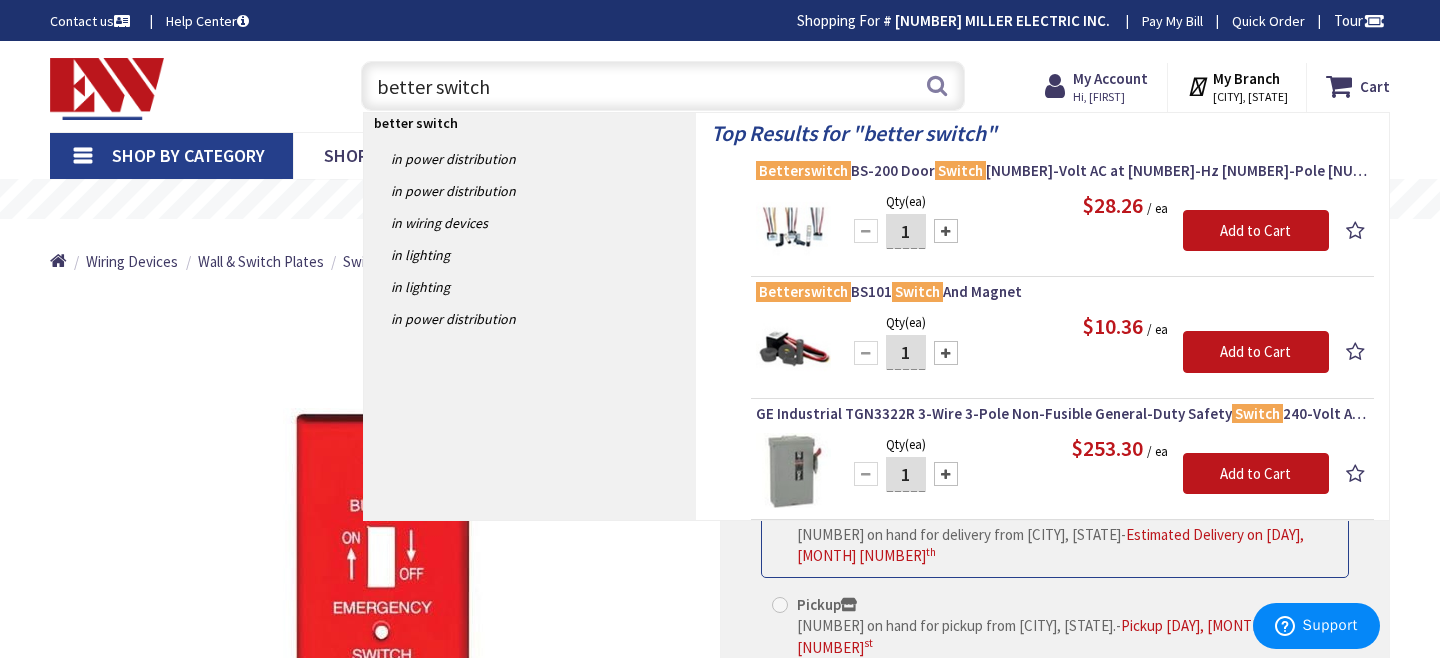type on "better switch" 